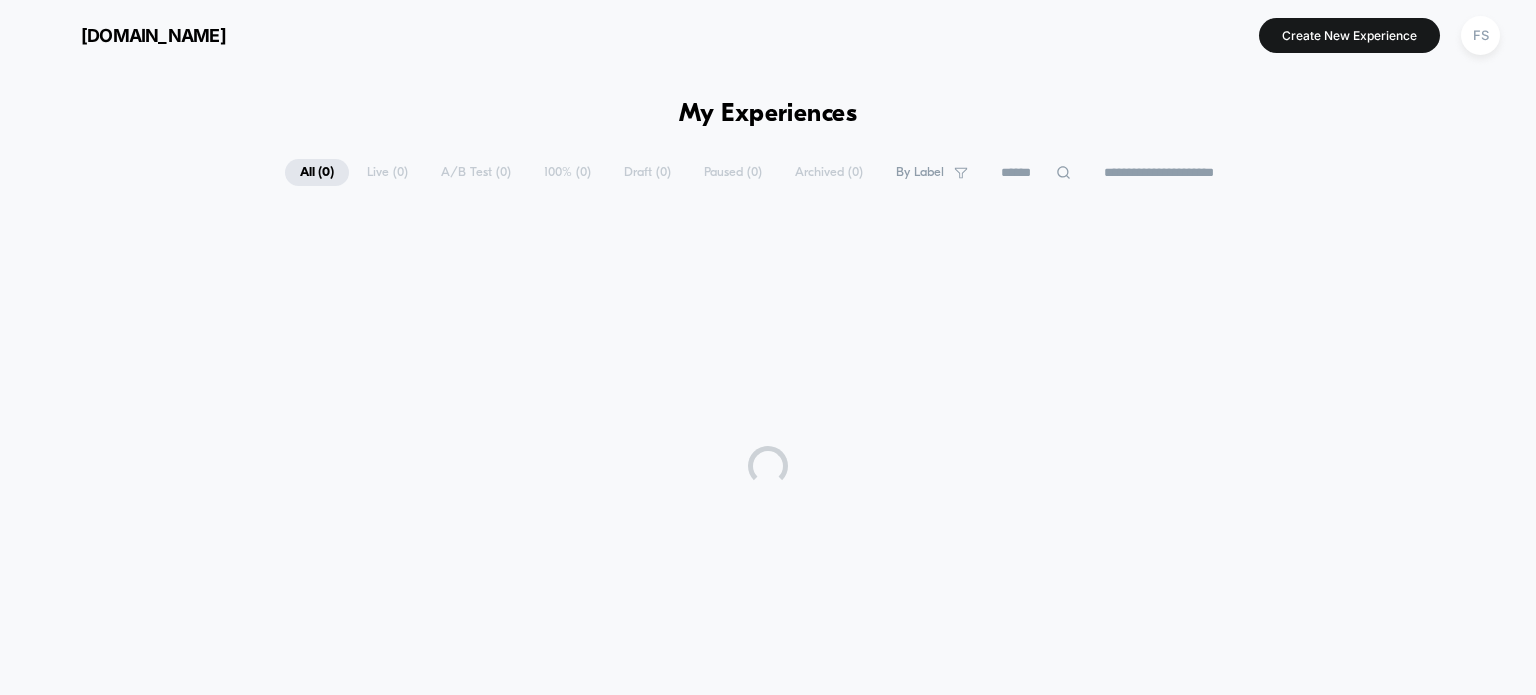 scroll, scrollTop: 0, scrollLeft: 0, axis: both 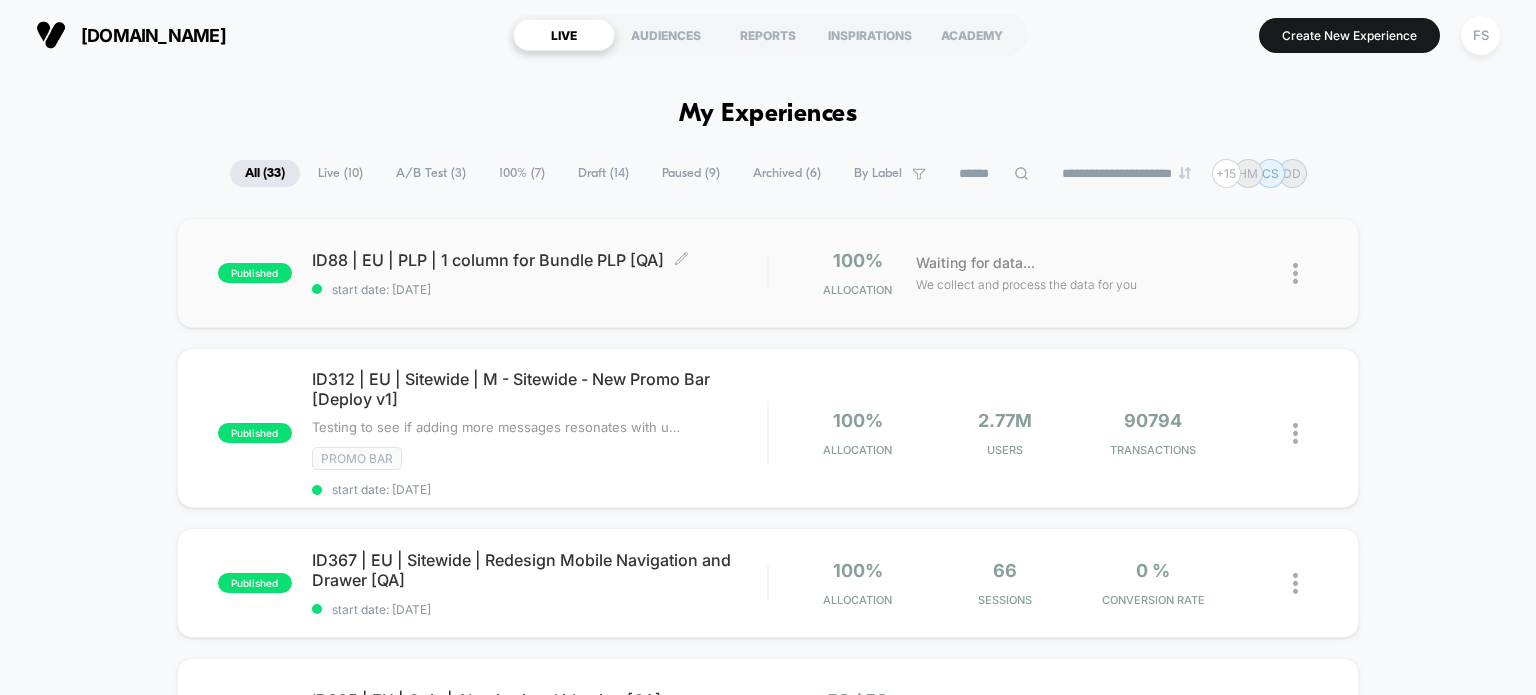 click on "ID88 | EU | PLP | 1 column for Bundle PLP [QA] Click to edit experience details" at bounding box center (540, 260) 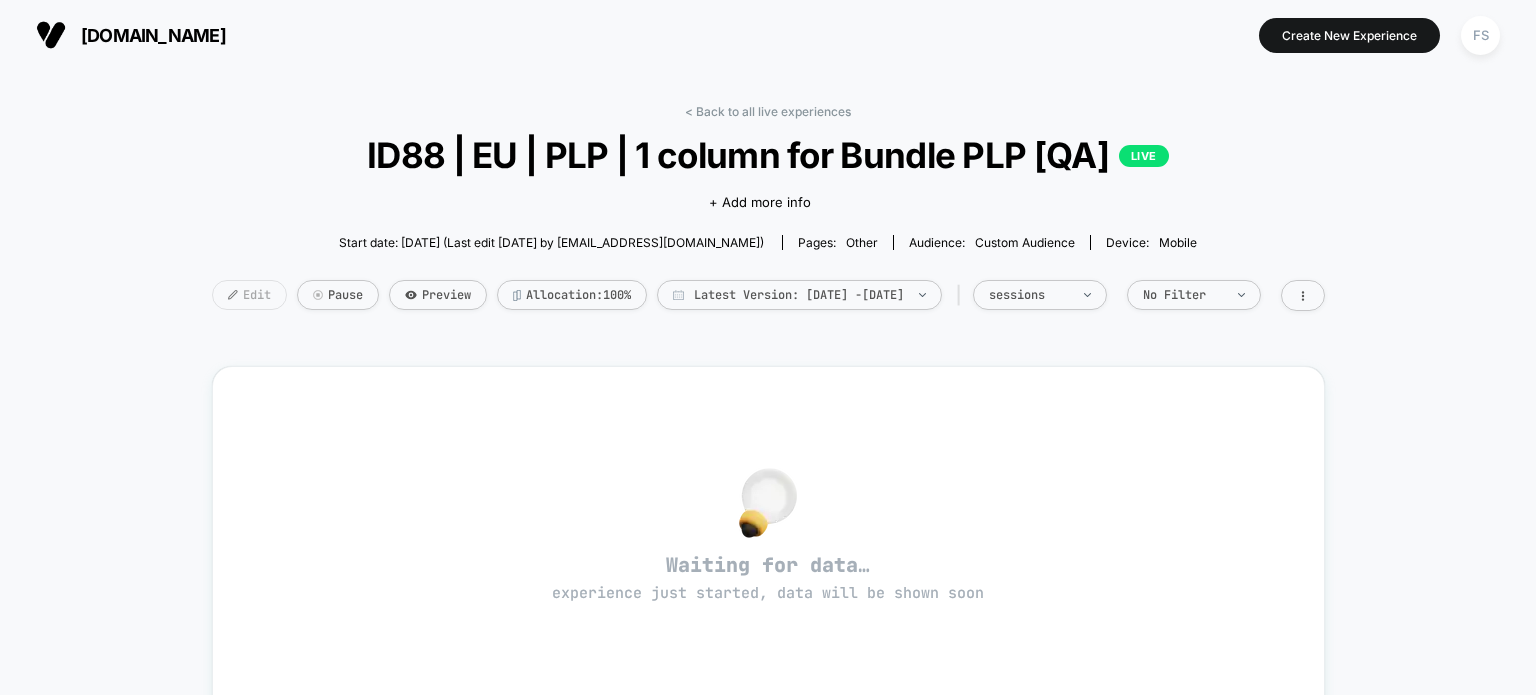 click on "Edit" at bounding box center [249, 295] 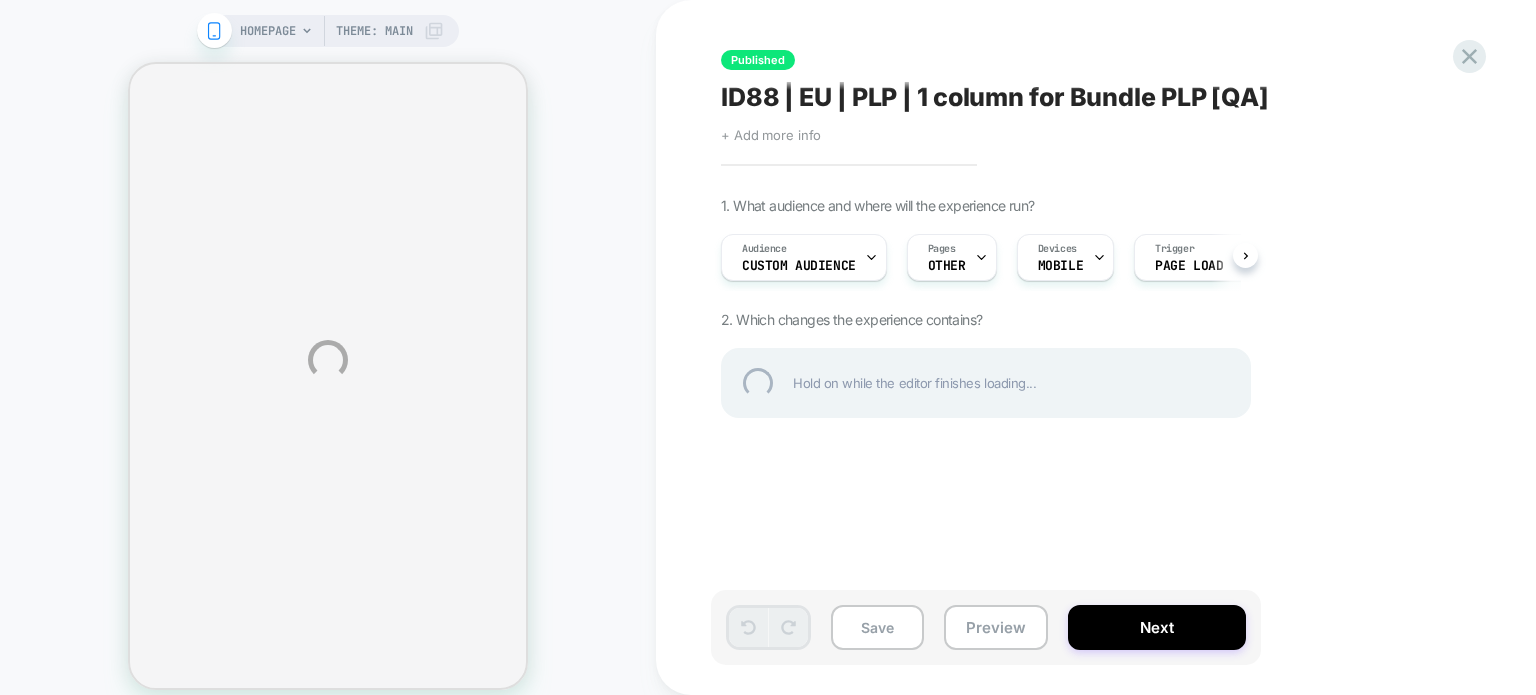 scroll, scrollTop: 0, scrollLeft: 0, axis: both 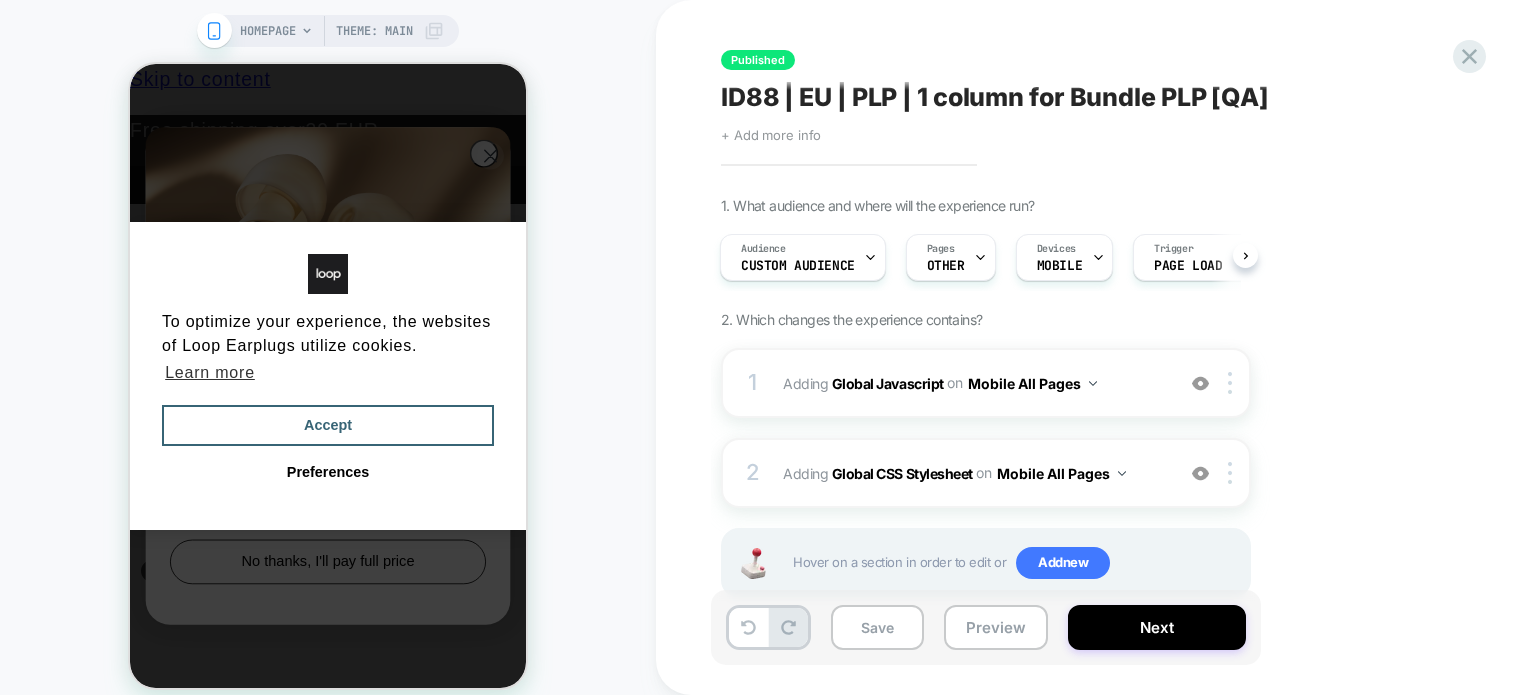click on "HOMEPAGE Theme: MAIN" at bounding box center [328, 360] 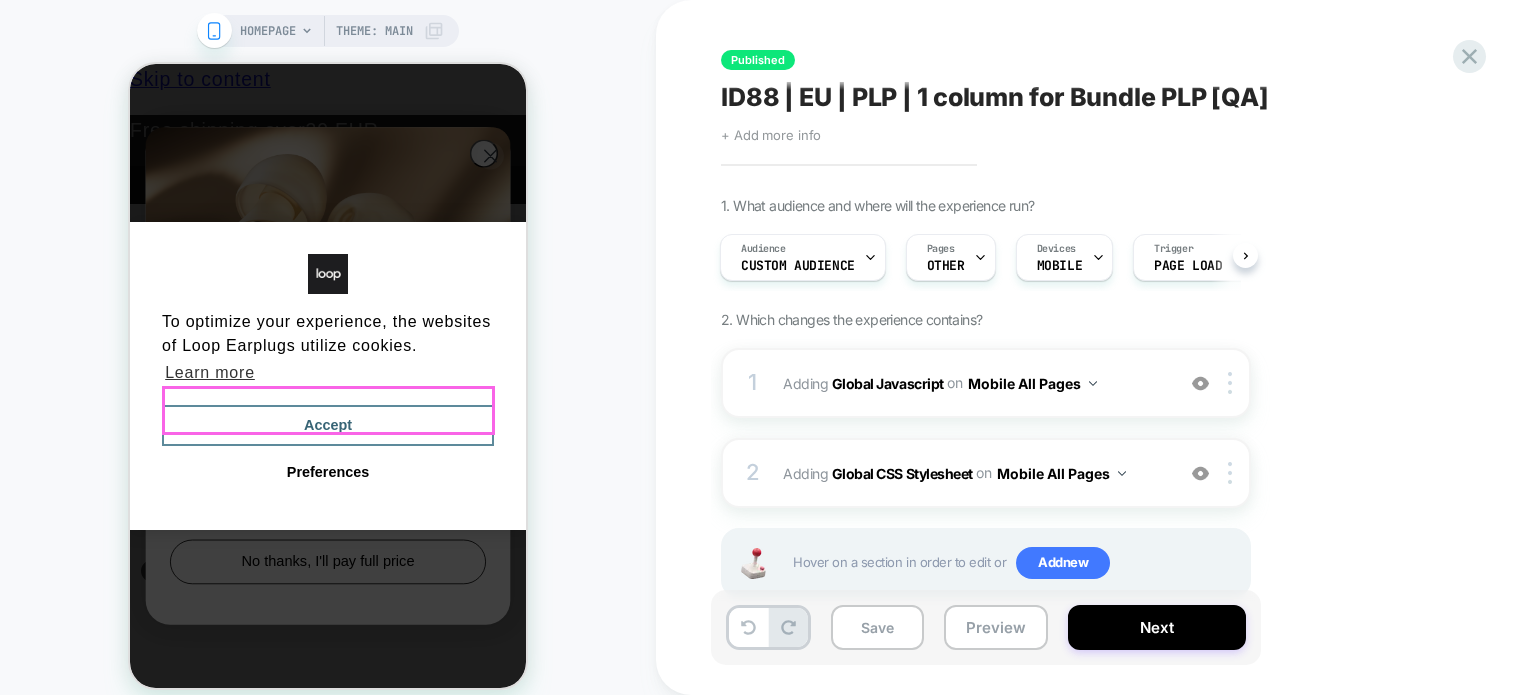click on "Accept" at bounding box center [328, 426] 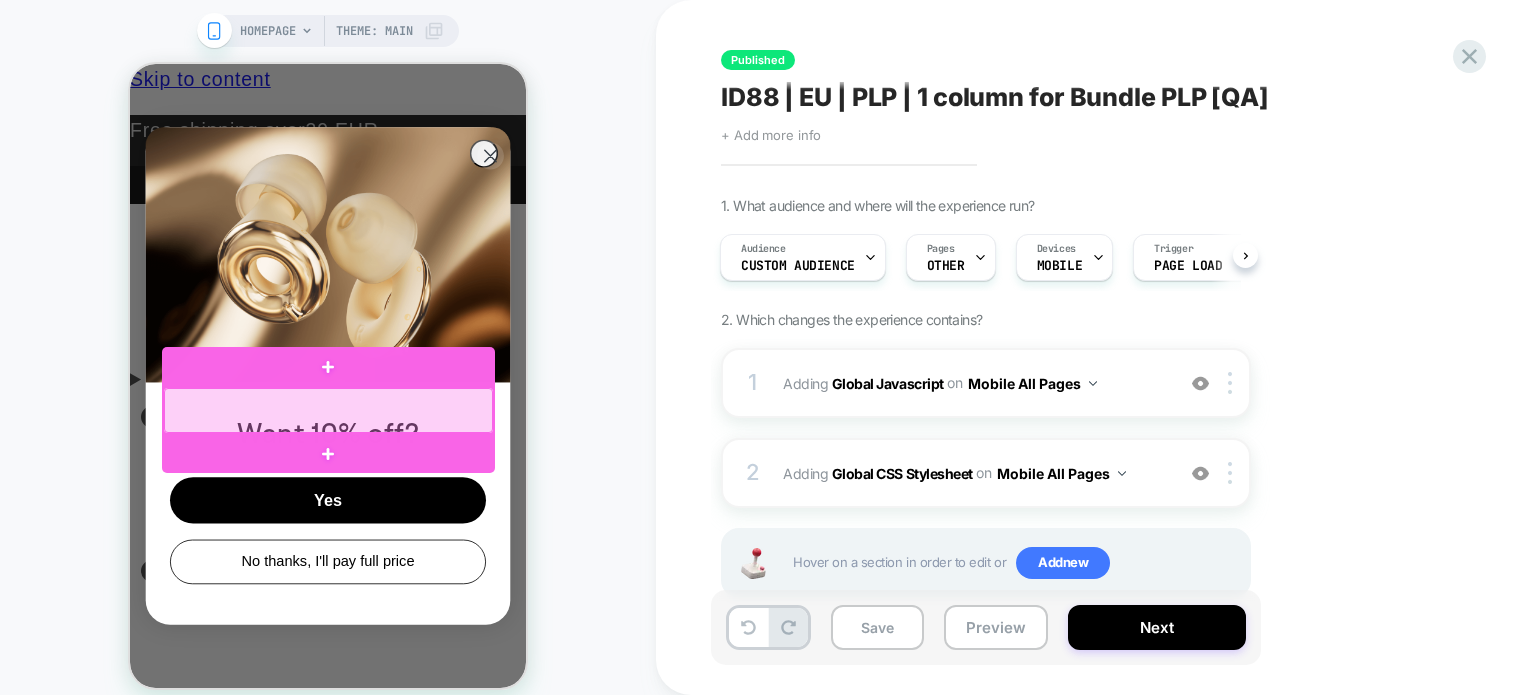 scroll, scrollTop: 0, scrollLeft: 0, axis: both 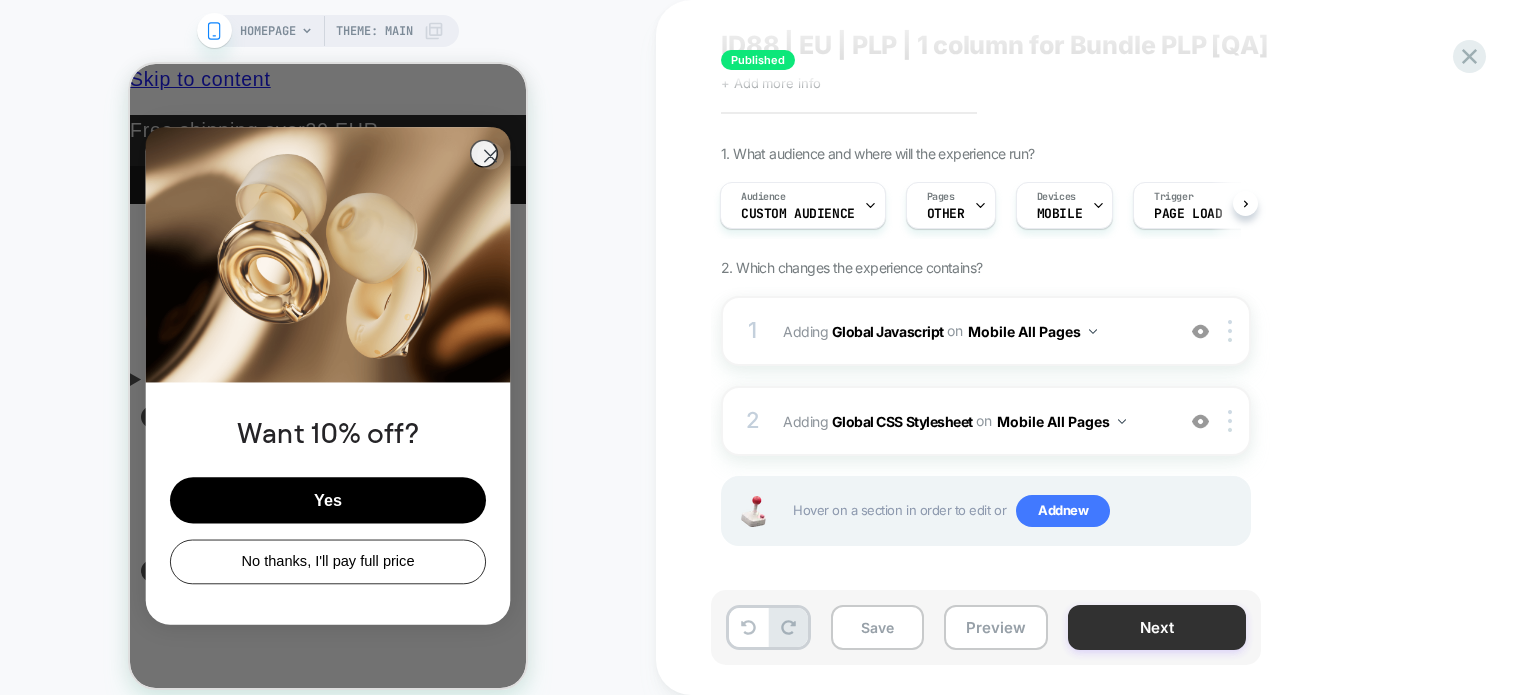 click on "Next" at bounding box center [1157, 627] 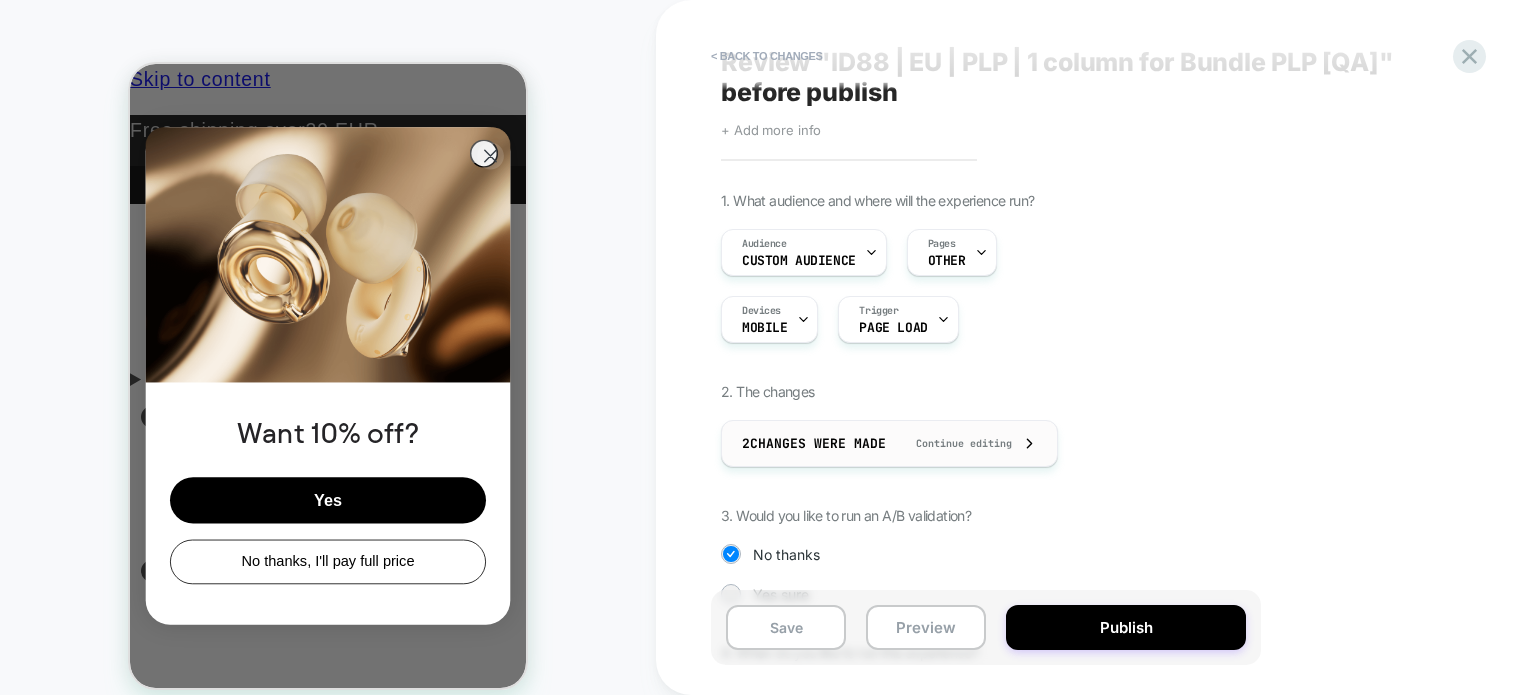 scroll, scrollTop: 210, scrollLeft: 0, axis: vertical 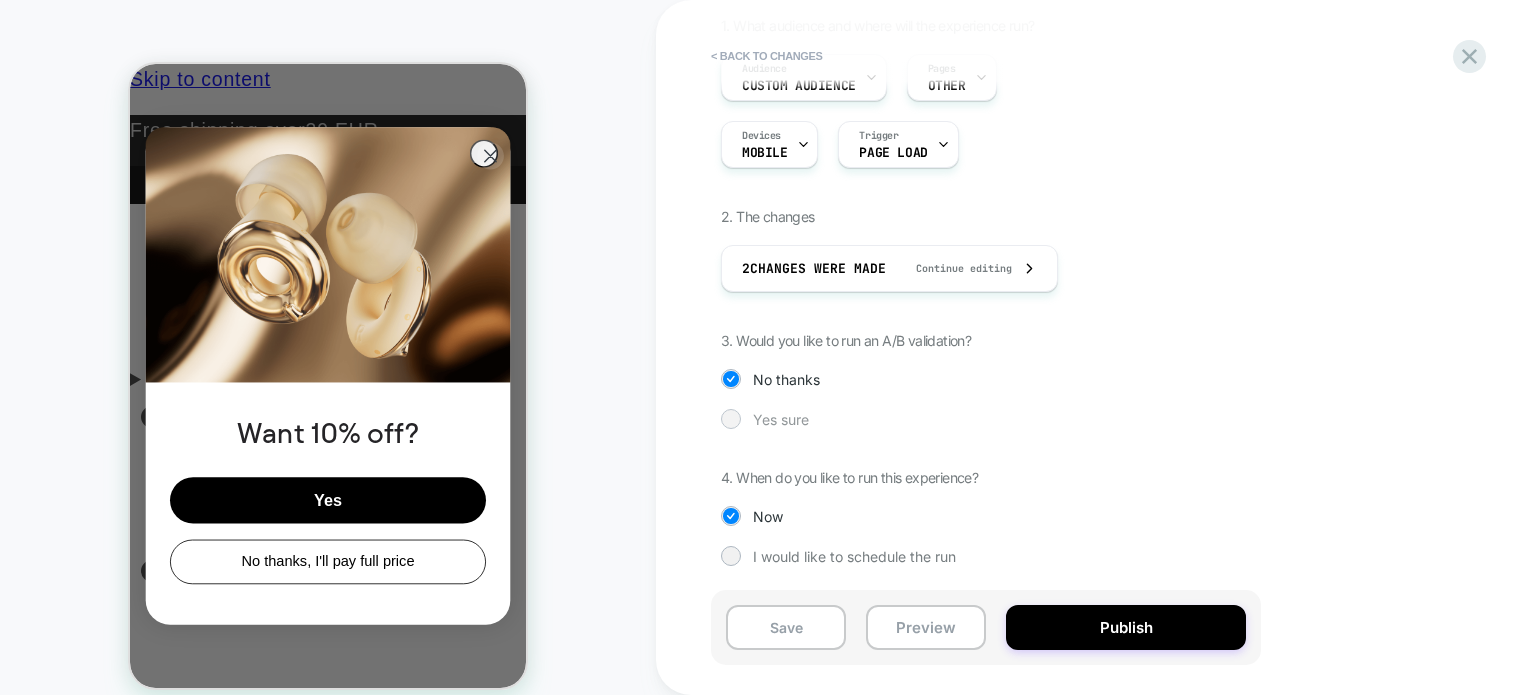 click at bounding box center [730, 418] 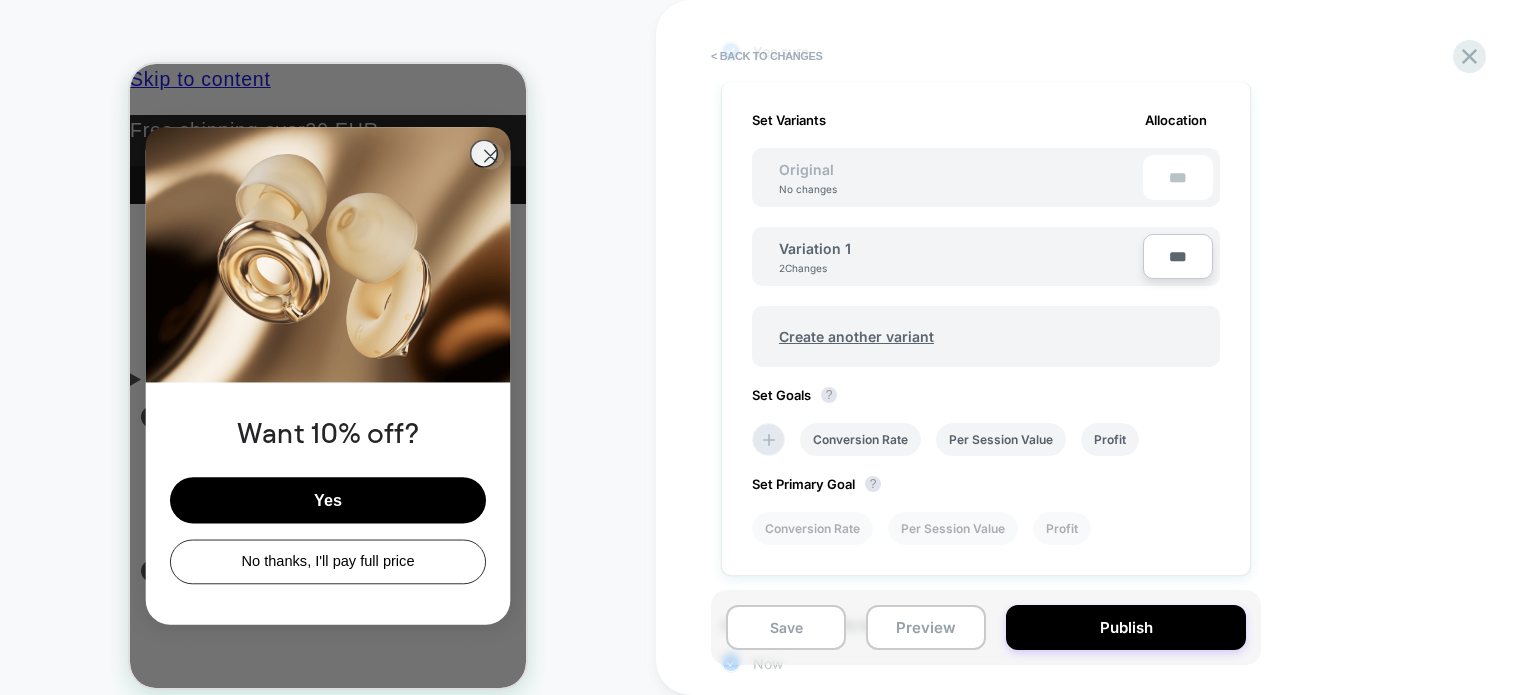 scroll, scrollTop: 721, scrollLeft: 0, axis: vertical 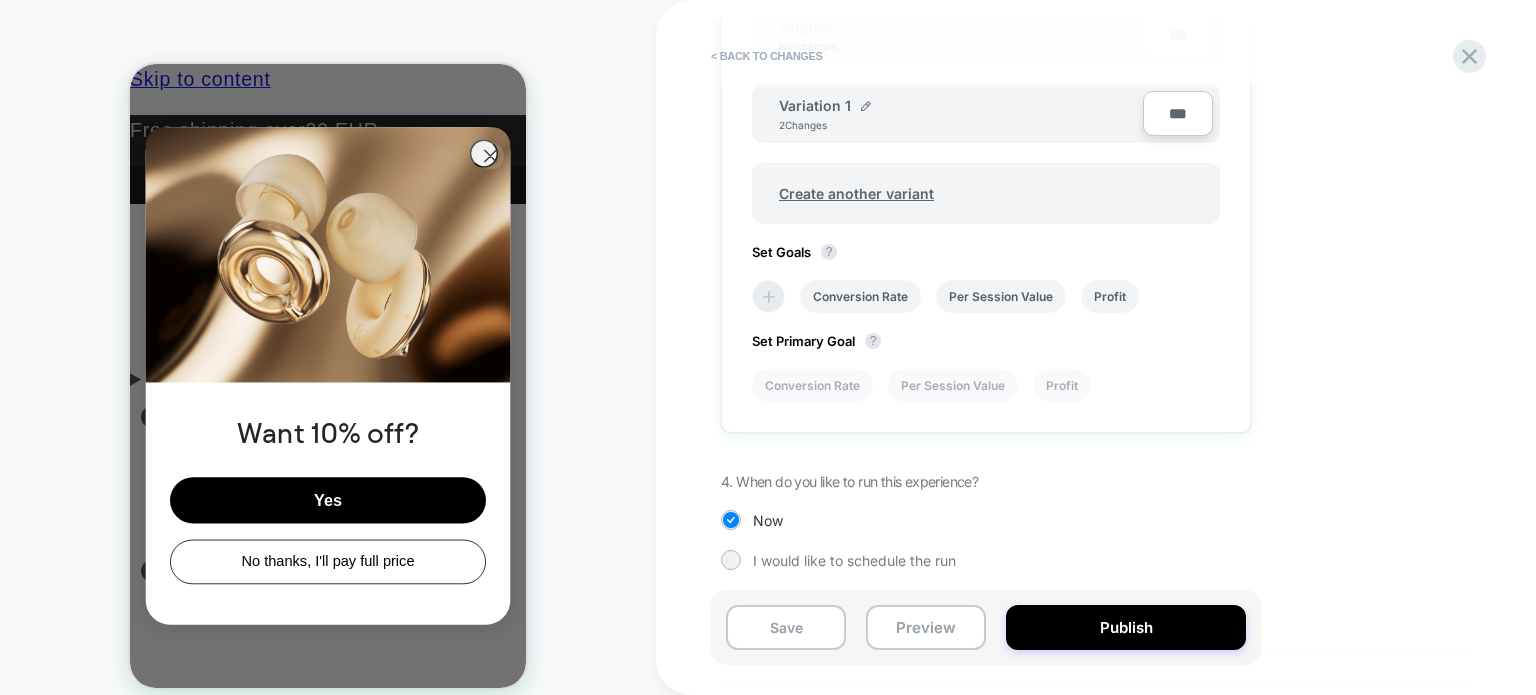 click 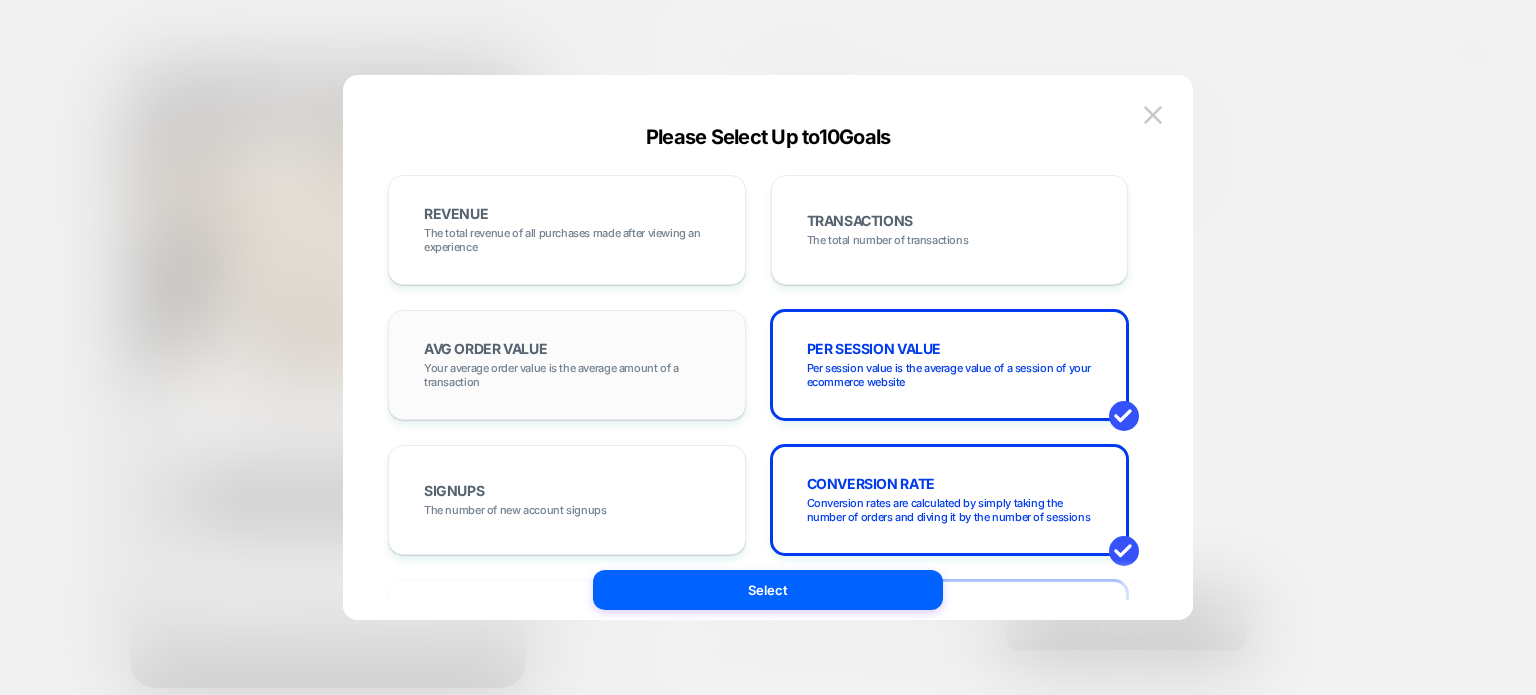 scroll, scrollTop: 135, scrollLeft: 0, axis: vertical 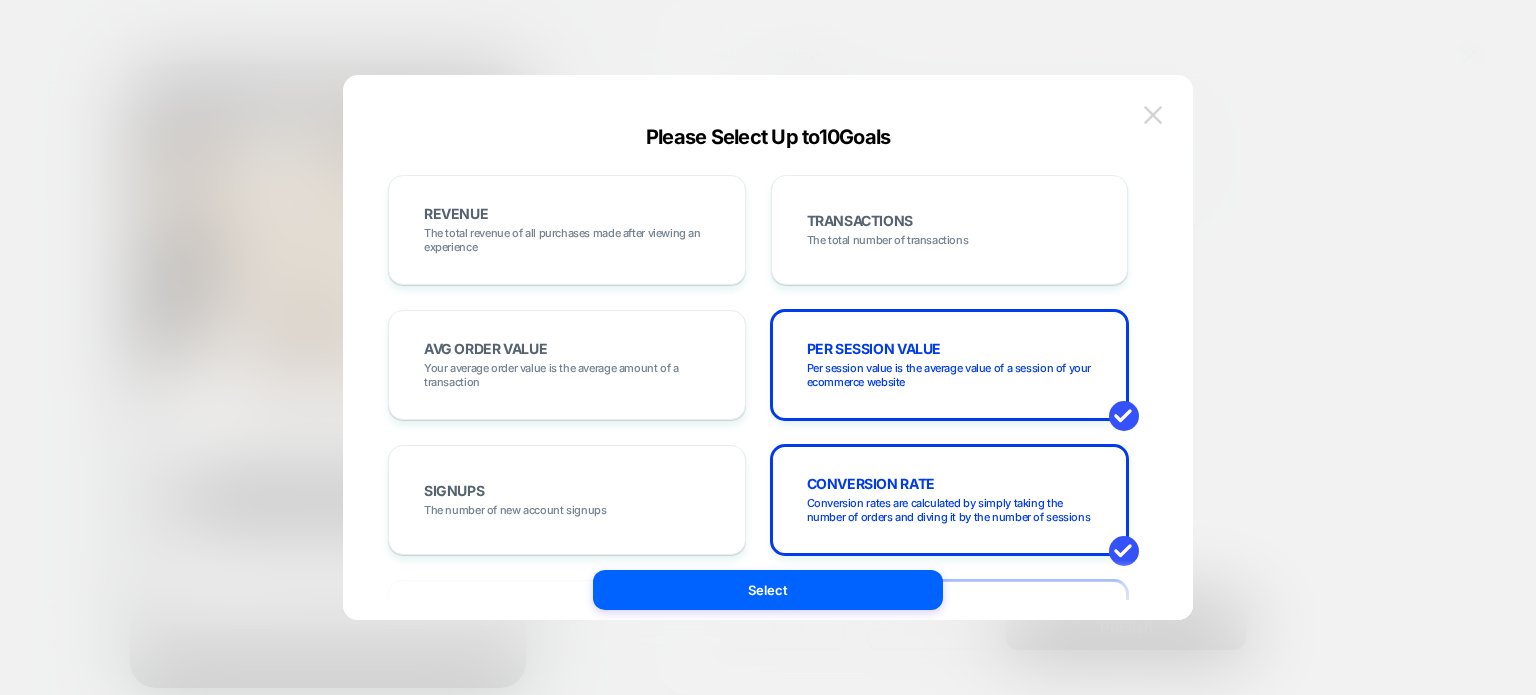 click at bounding box center [1153, 114] 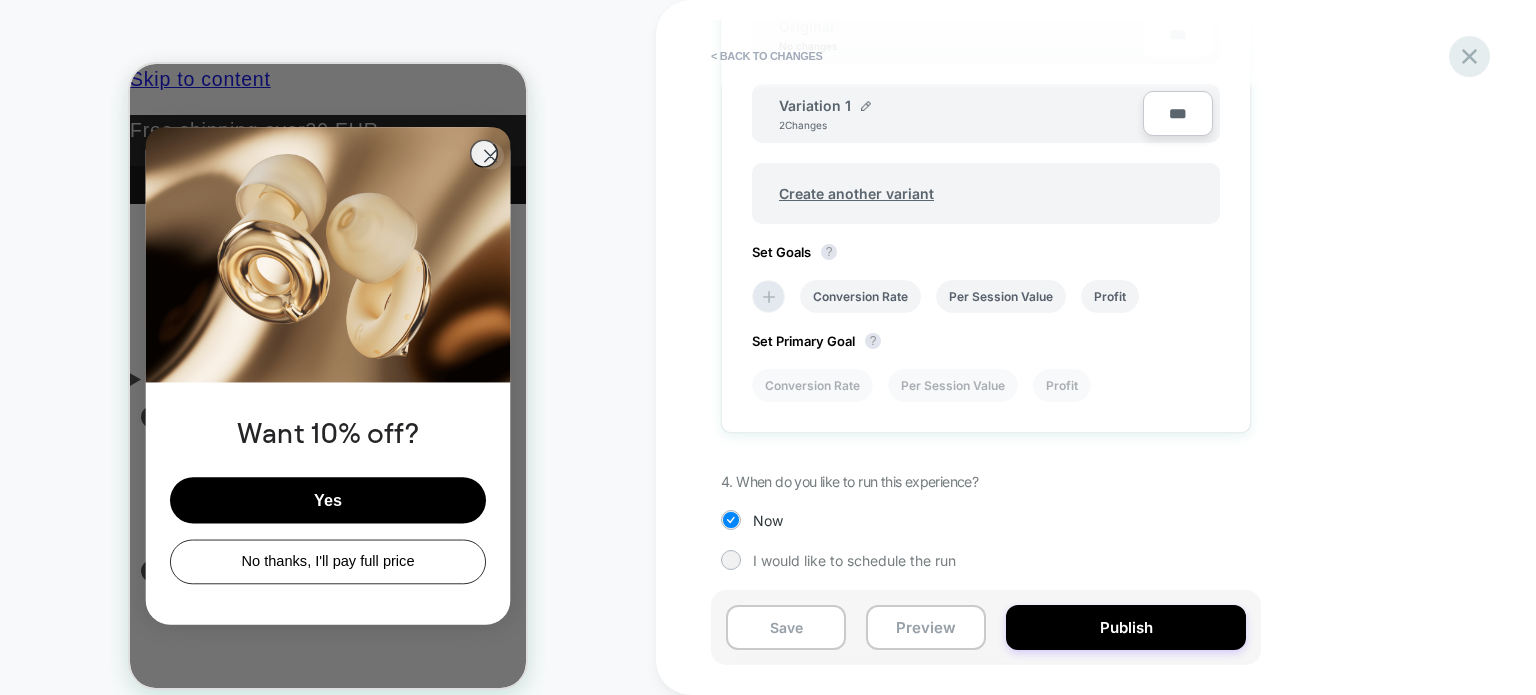 click 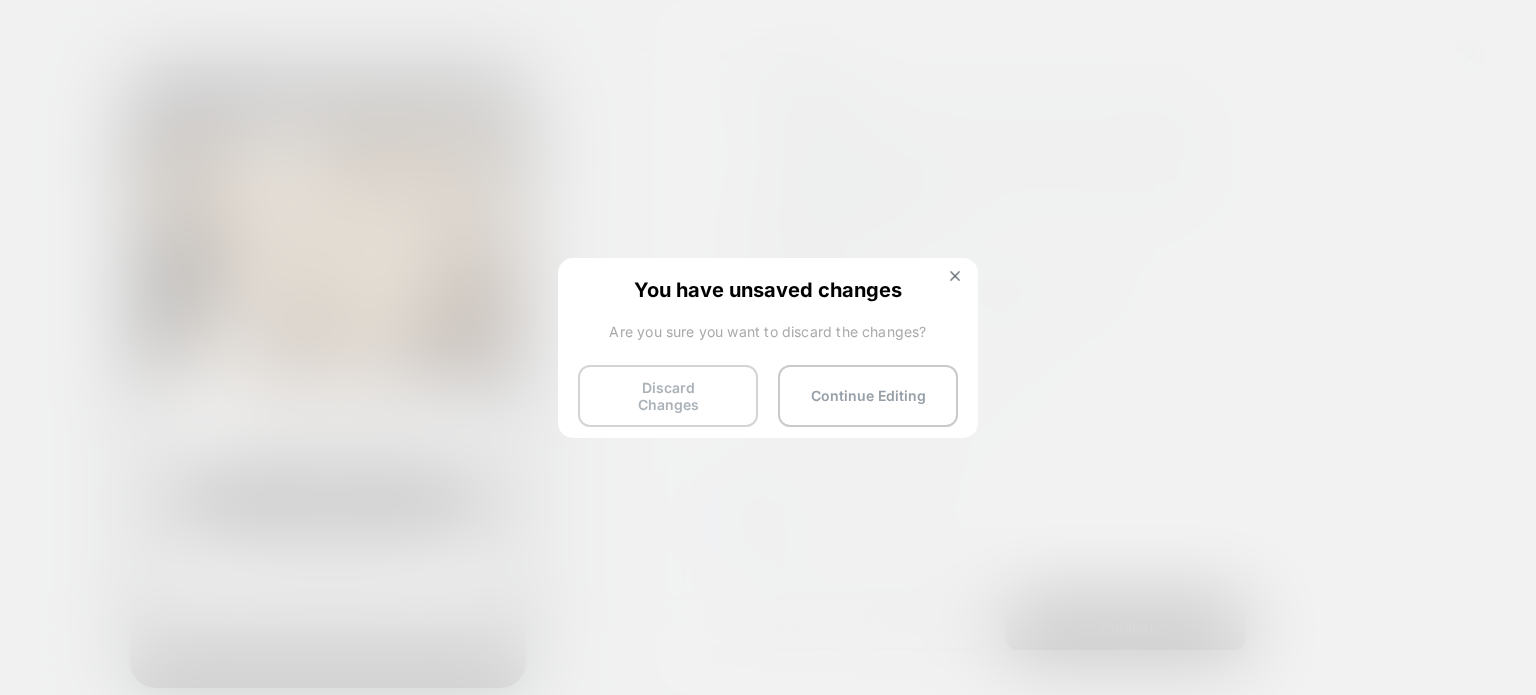 click on "Discard Changes" at bounding box center (668, 396) 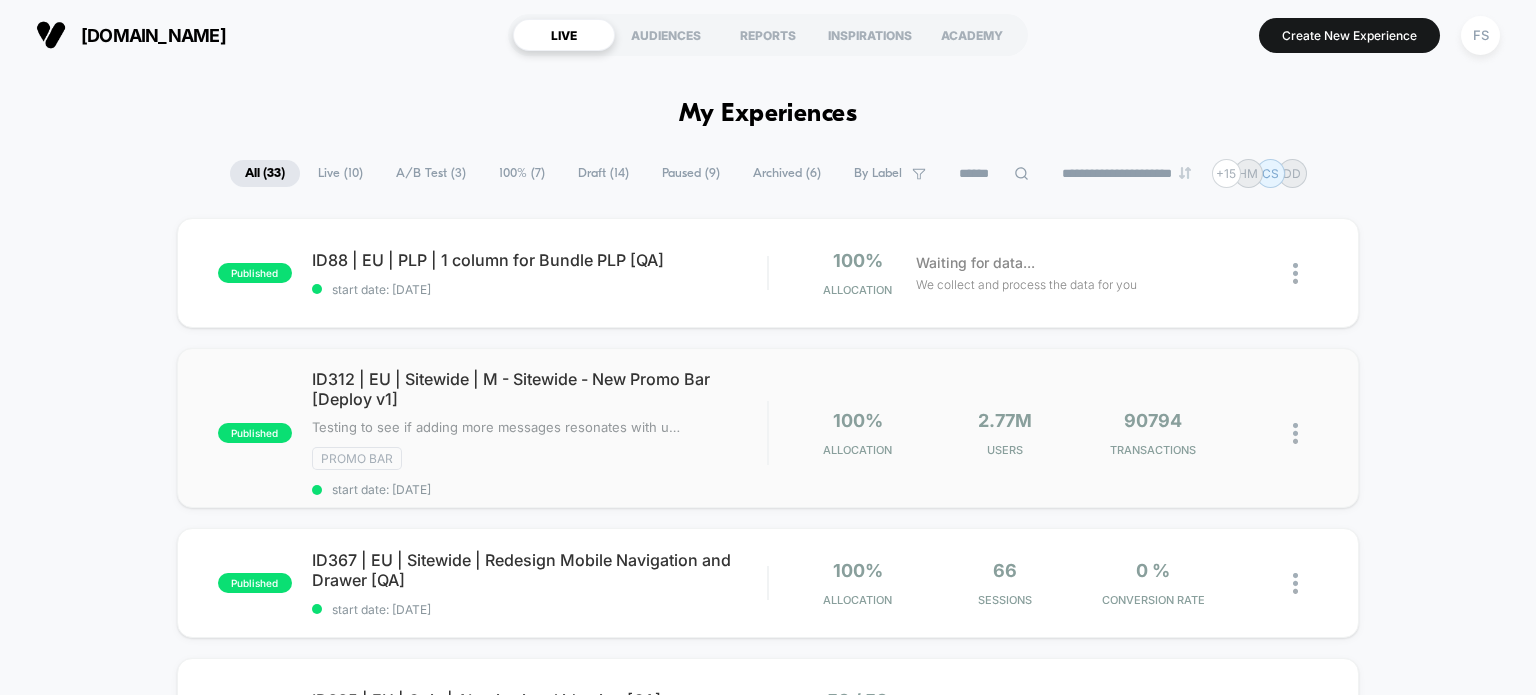 click on "ID312 | EU | Sitewide | M - Sitewide - New Promo Bar [Deploy v1]" at bounding box center (540, 389) 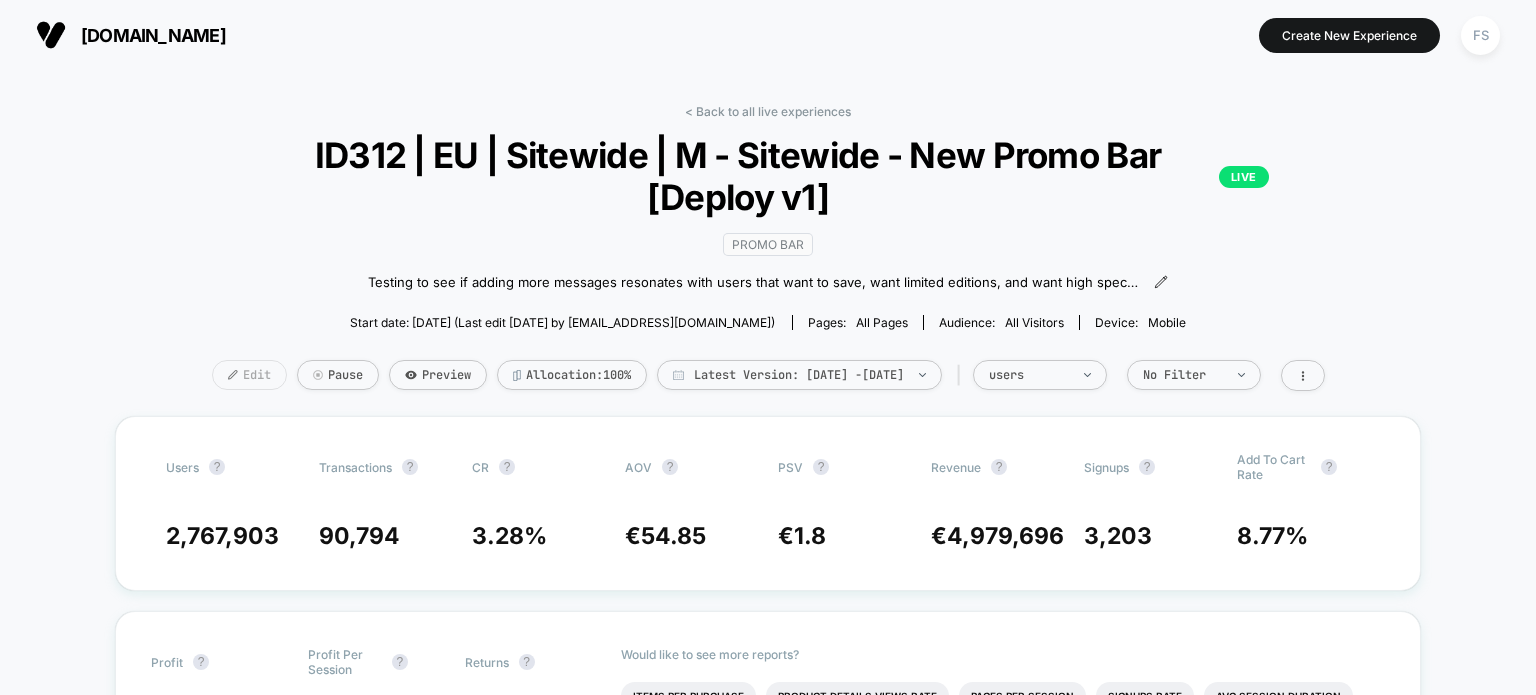 click on "Edit" at bounding box center (249, 375) 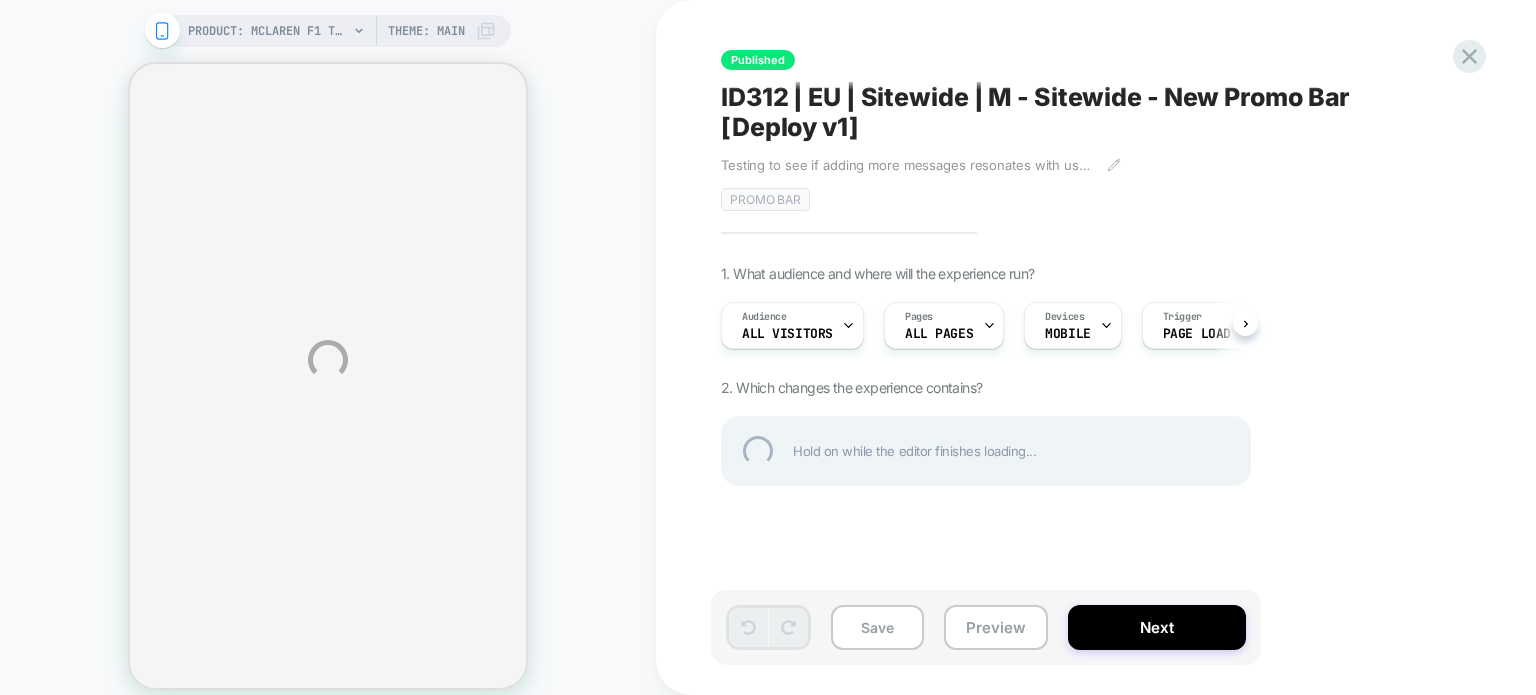 scroll, scrollTop: 0, scrollLeft: 0, axis: both 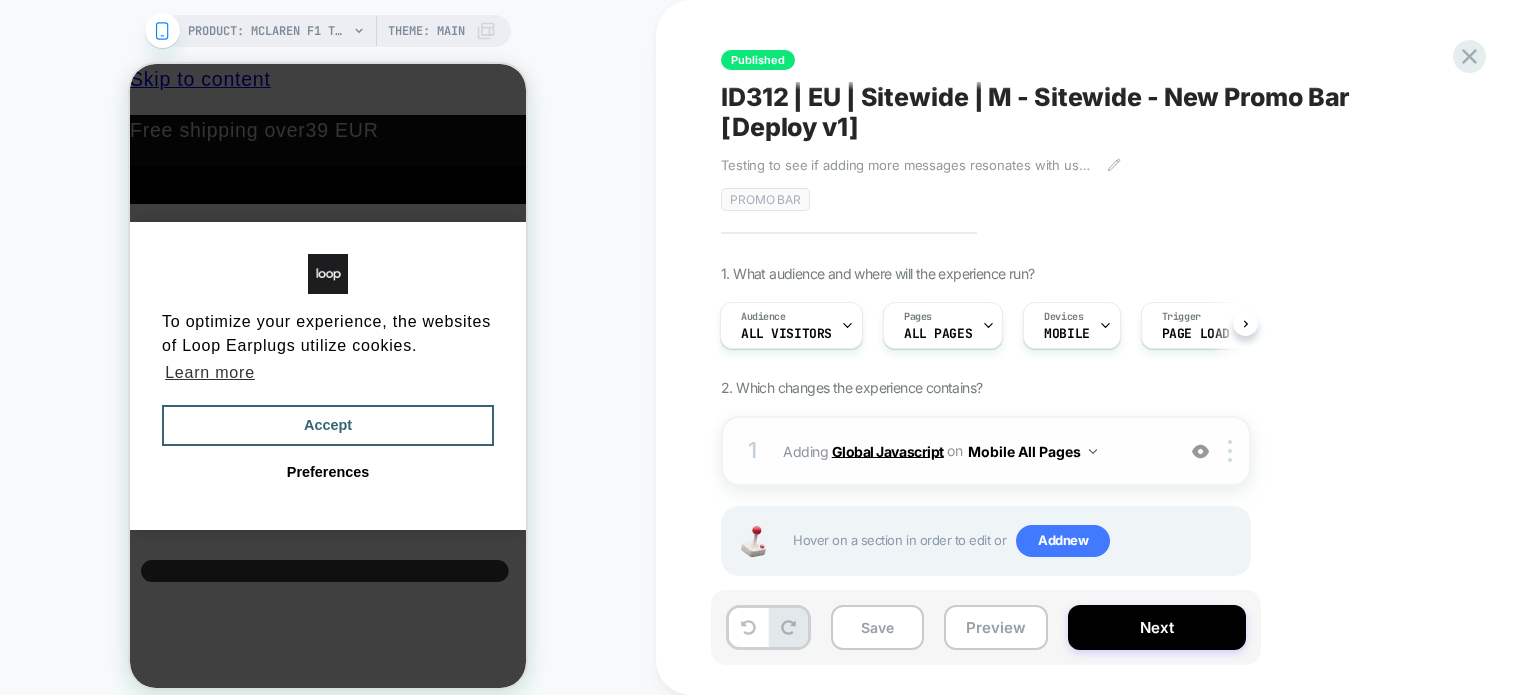 click on "Global Javascript" at bounding box center [888, 450] 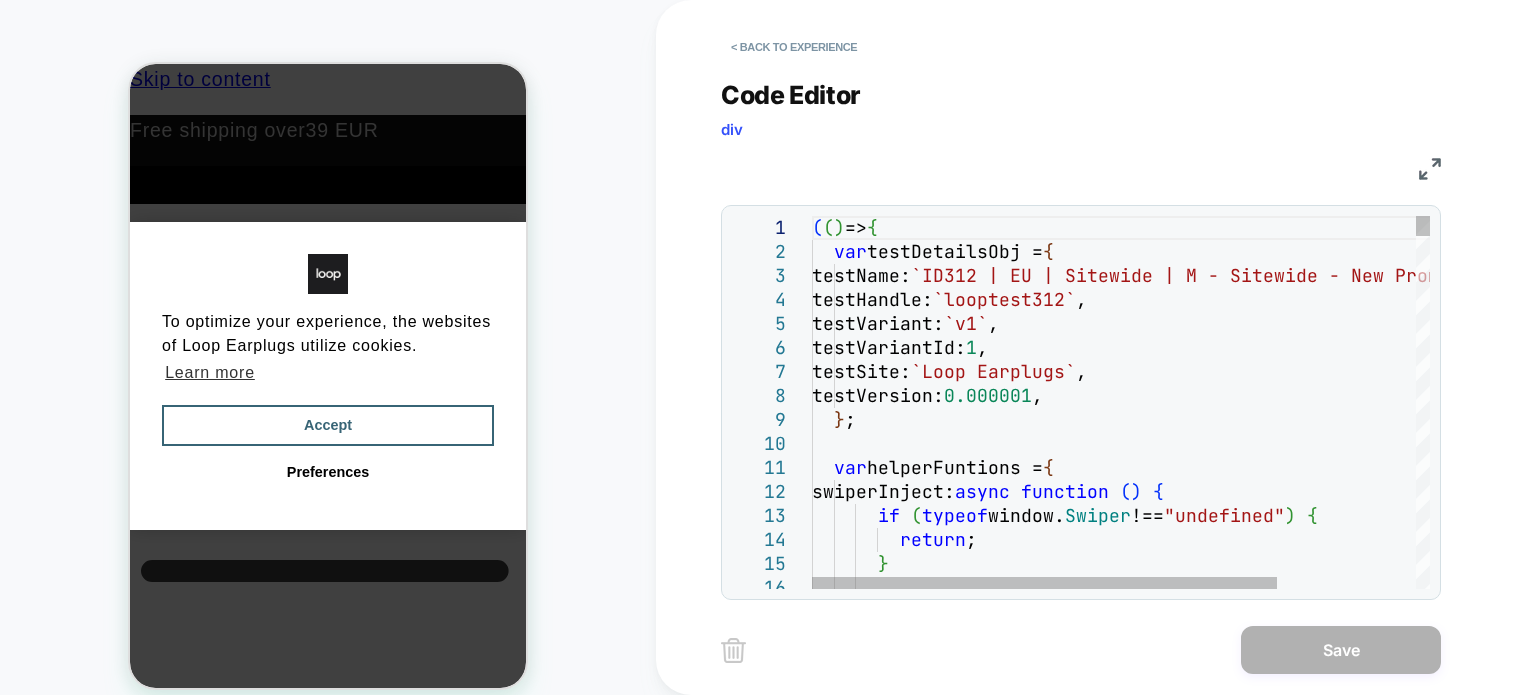 scroll, scrollTop: 0, scrollLeft: 0, axis: both 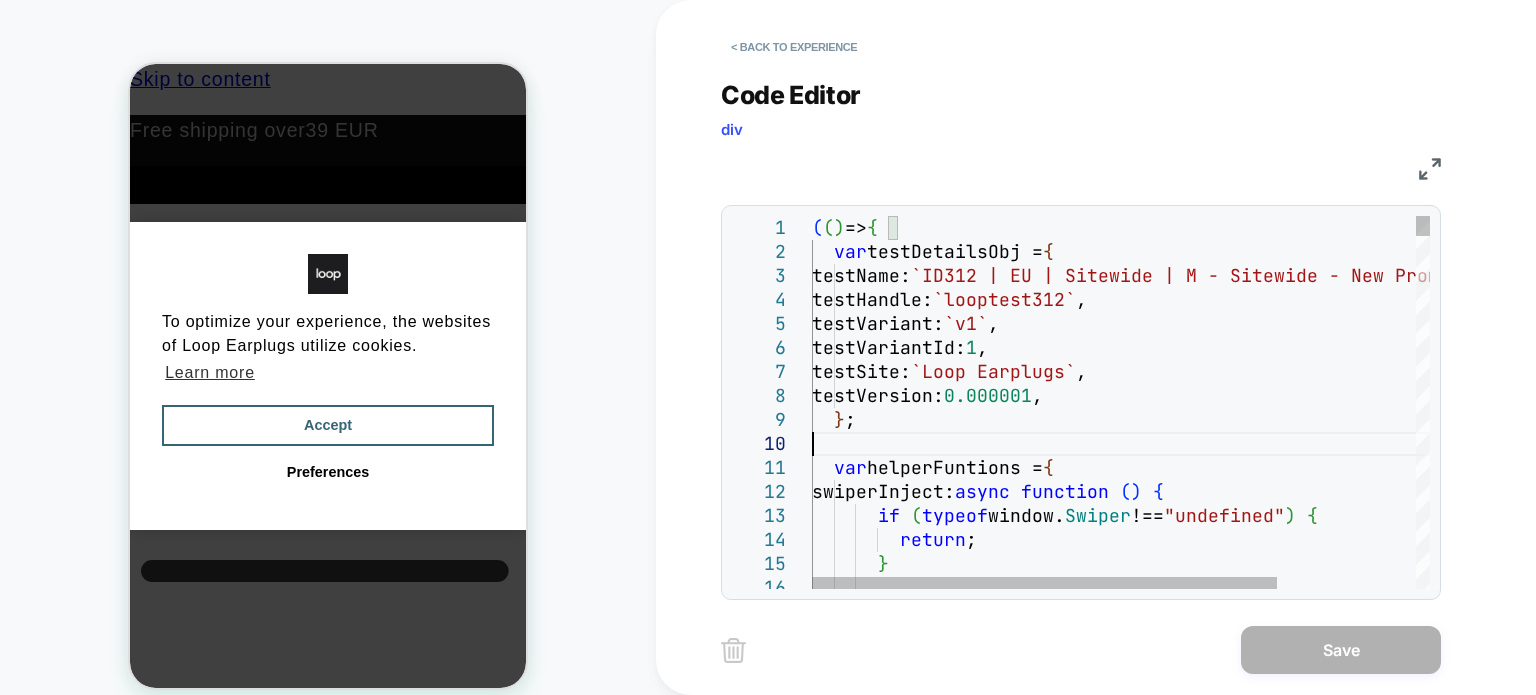 click on "( ( )  =>  {    var  testDetailsObj =  {     testName:  `ID312 | EU | Sitewide | M - Sitewide - New Promo  Bar` ,     testHandle:  `looptest312` ,     testVariant:  `v1` ,     testVariantId:  1 ,     testSite:  `Loop Earplugs` ,     testVersion:  0.000001 ,    } ;    var  helperFuntions =  {     swiperInject:  async   function   ( )   {        if   ( typeof  window. Swiper  !==  "undefined" )   {          return ;        }" at bounding box center [1213, 4014] 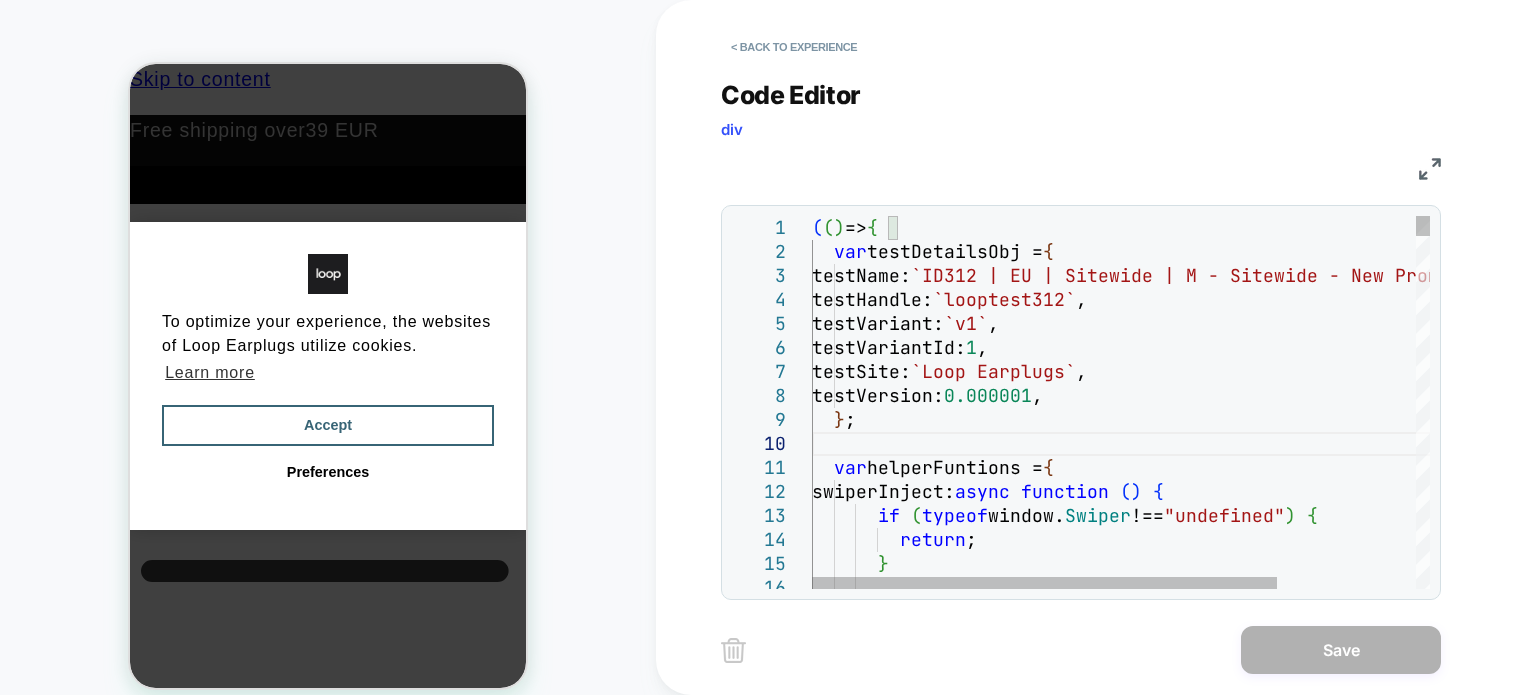 type on "**********" 